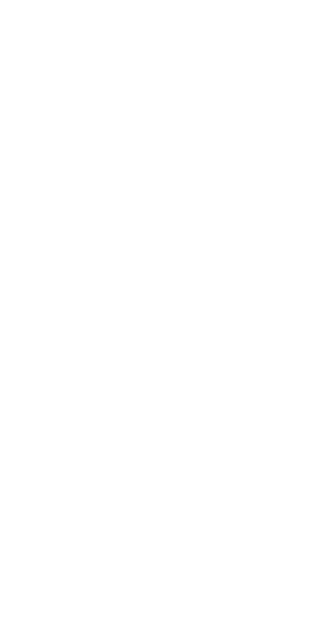 scroll, scrollTop: 0, scrollLeft: 0, axis: both 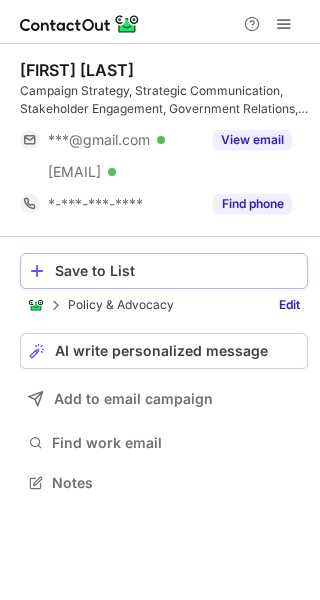 click on "Save to List" at bounding box center [177, 271] 